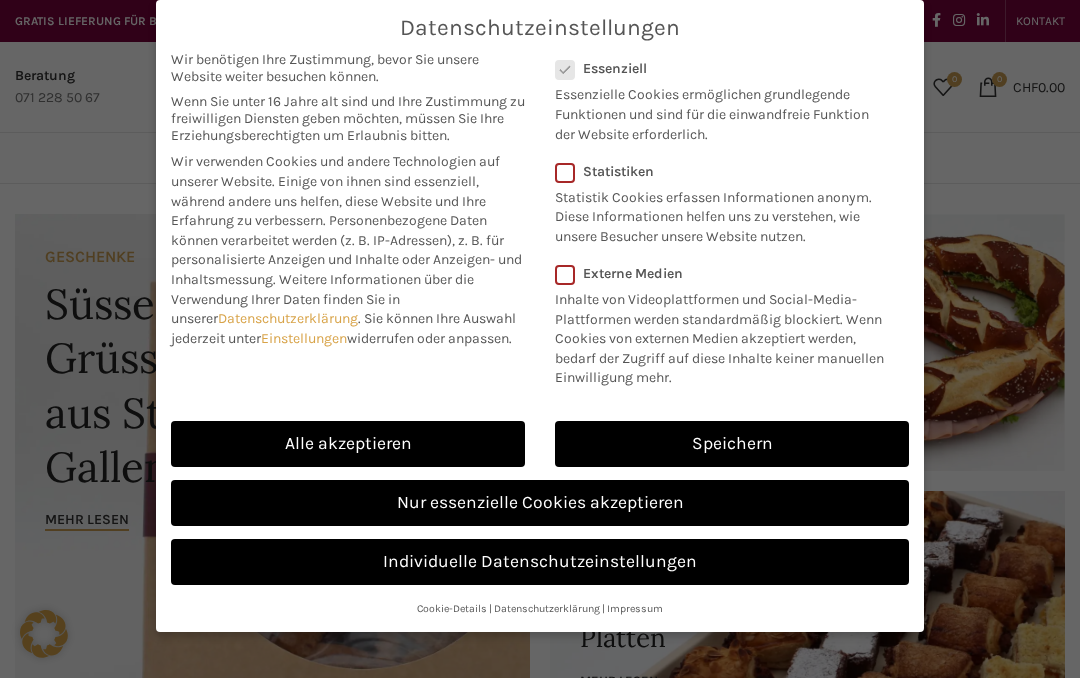 scroll, scrollTop: 0, scrollLeft: 0, axis: both 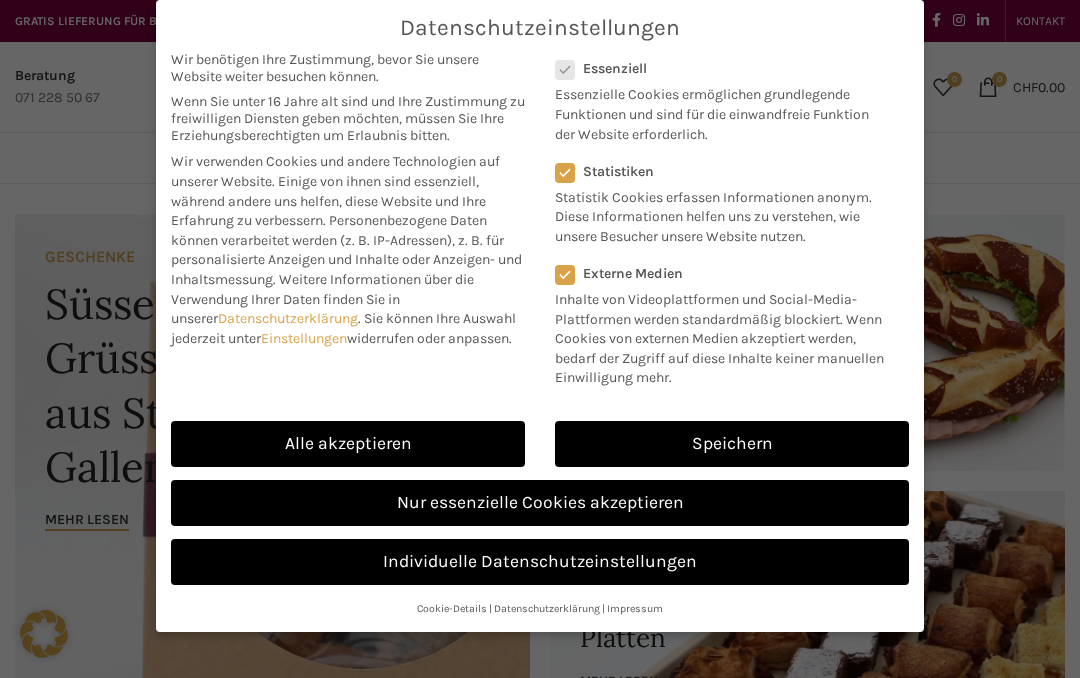 checkbox on "true" 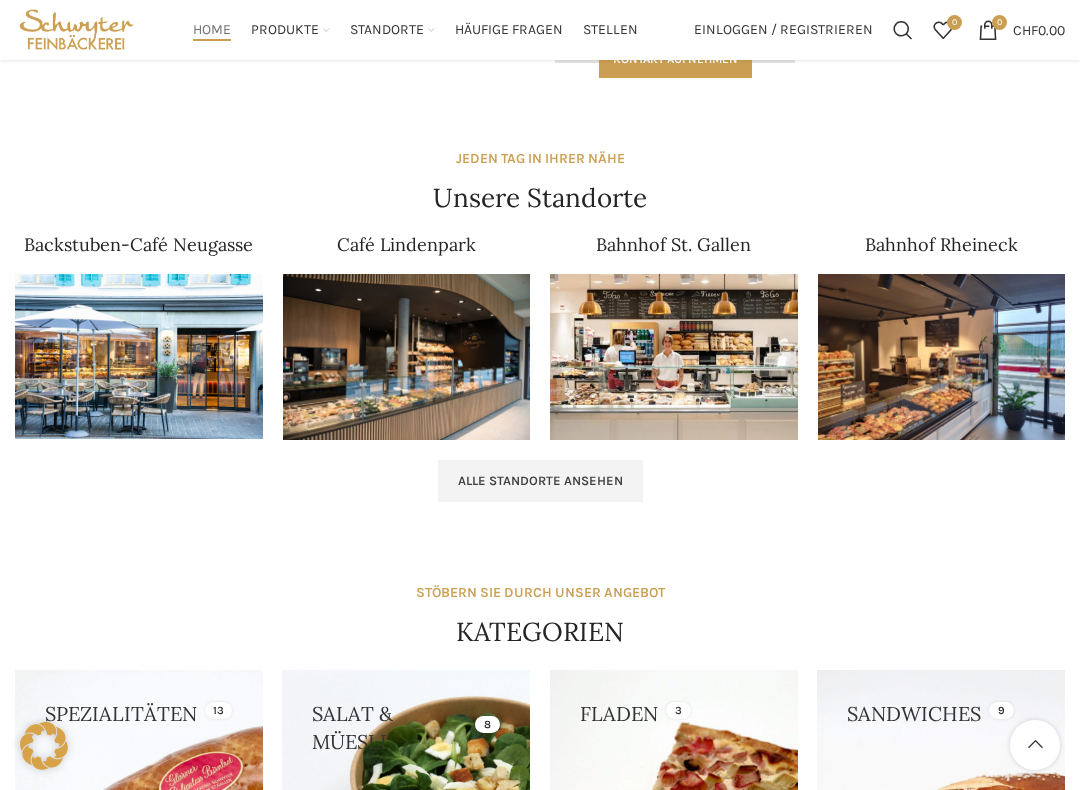 scroll, scrollTop: 1208, scrollLeft: 0, axis: vertical 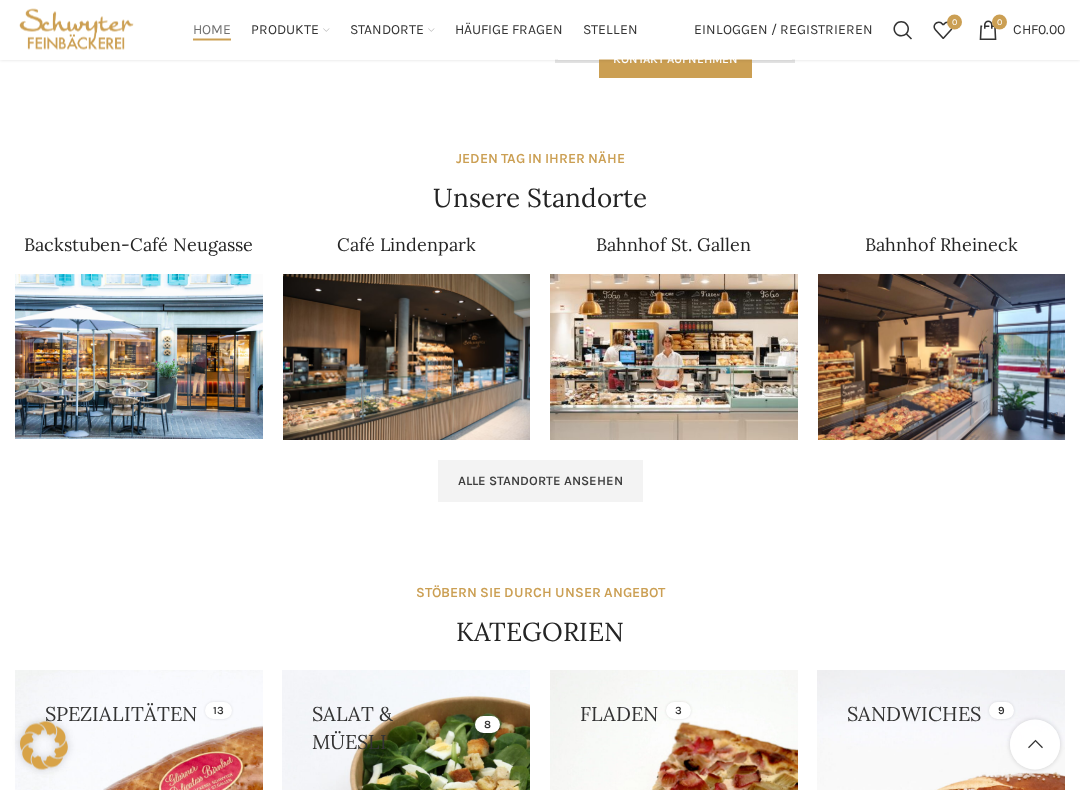 click at bounding box center [139, 357] 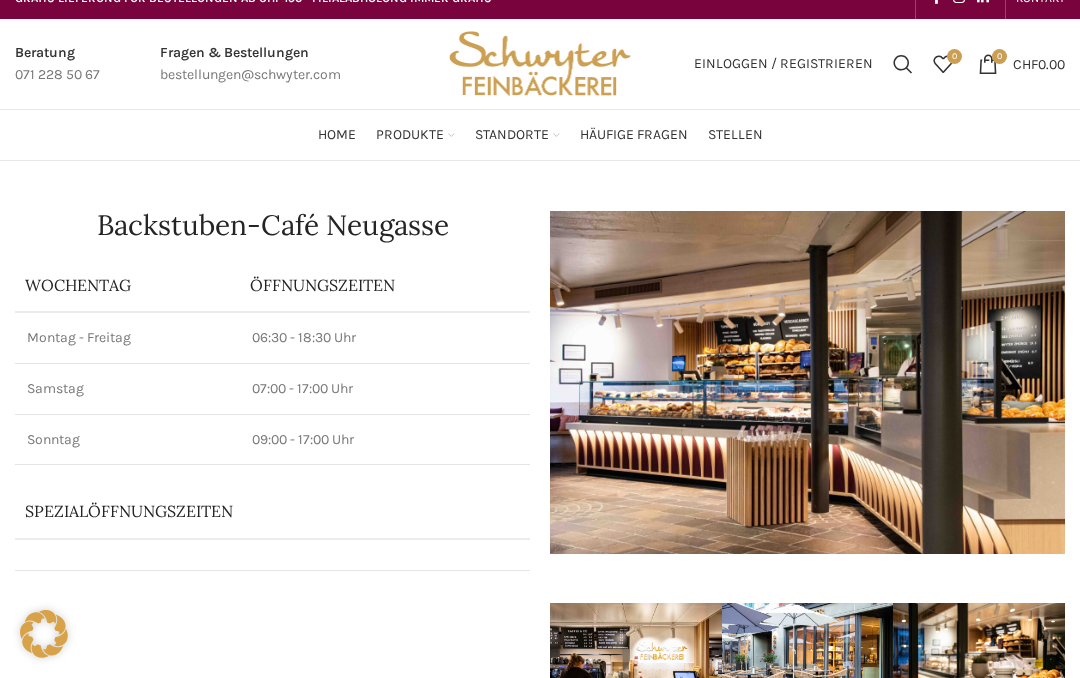 scroll, scrollTop: 0, scrollLeft: 0, axis: both 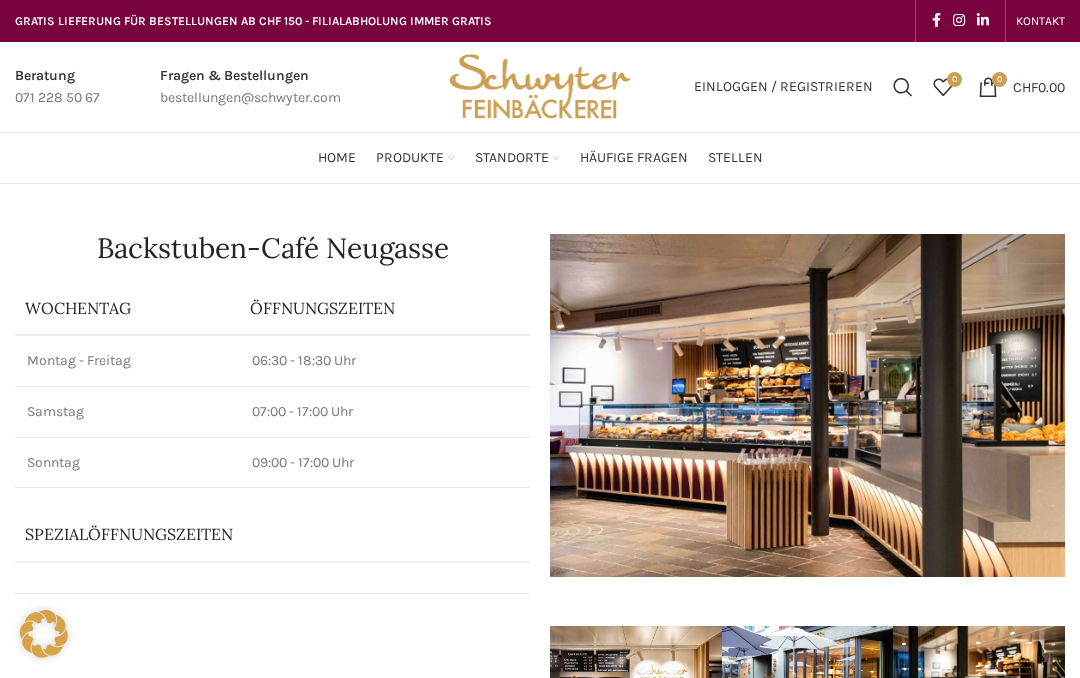 click on "Süsses" at bounding box center (377, 421) 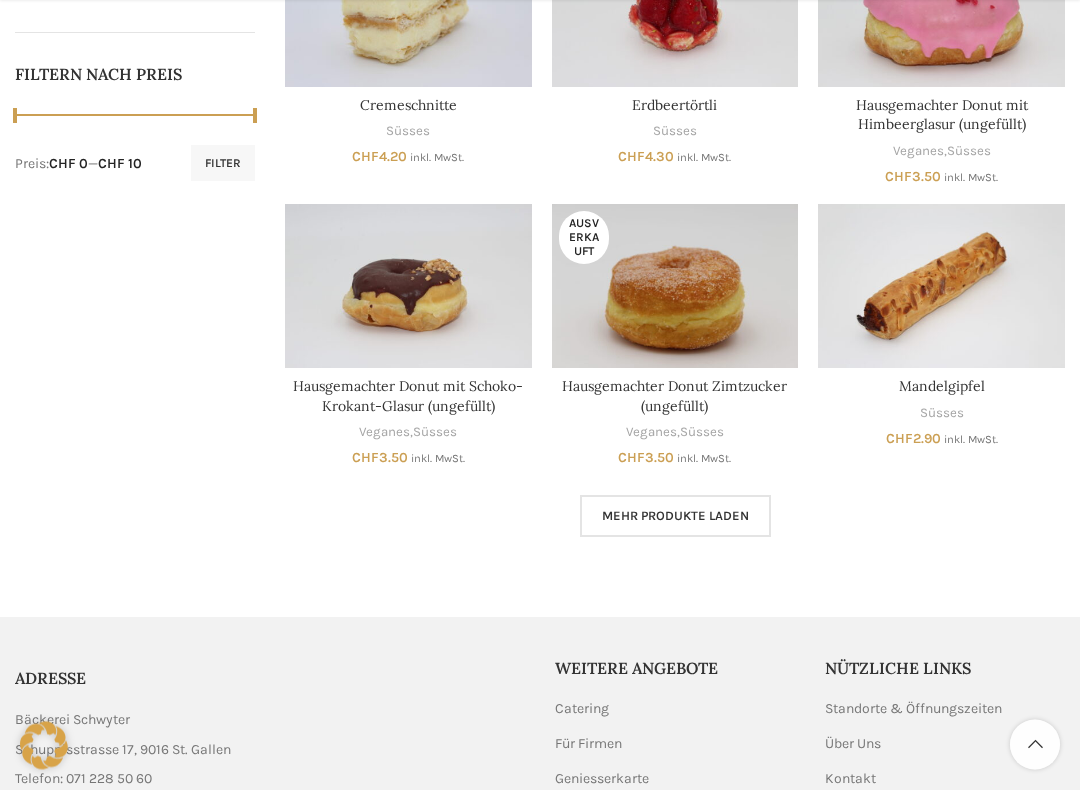 scroll, scrollTop: 972, scrollLeft: 0, axis: vertical 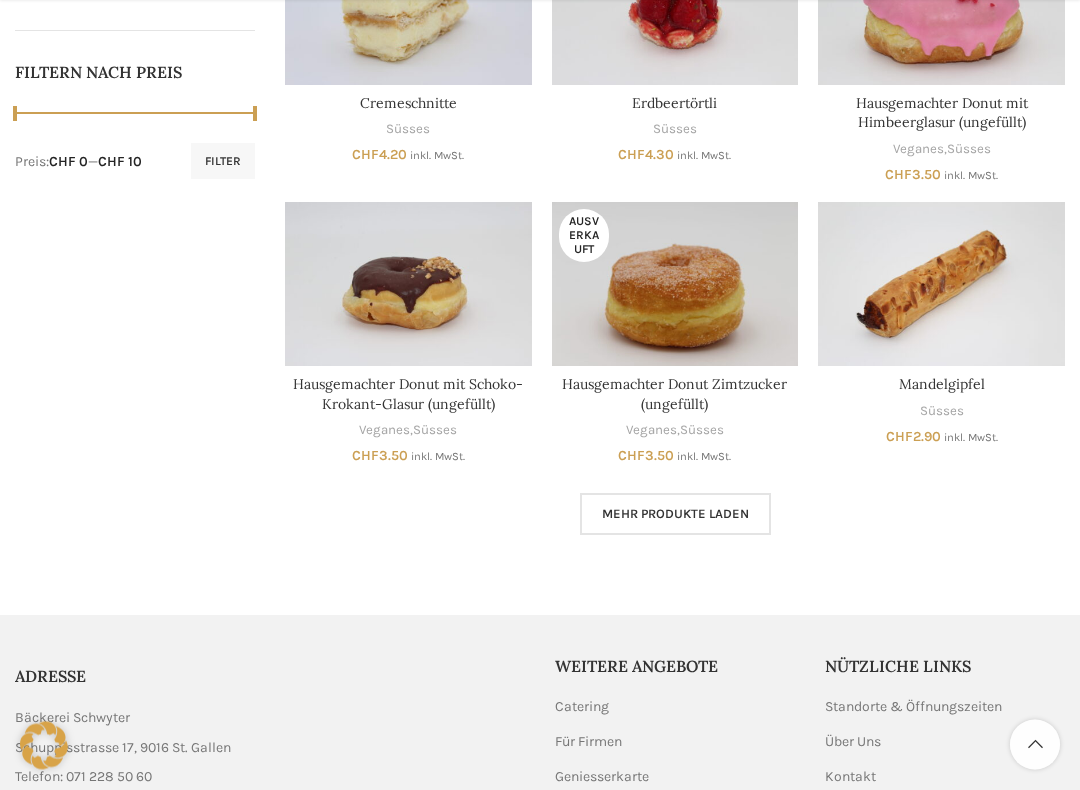 click on "Mehr Produkte laden" at bounding box center [675, 515] 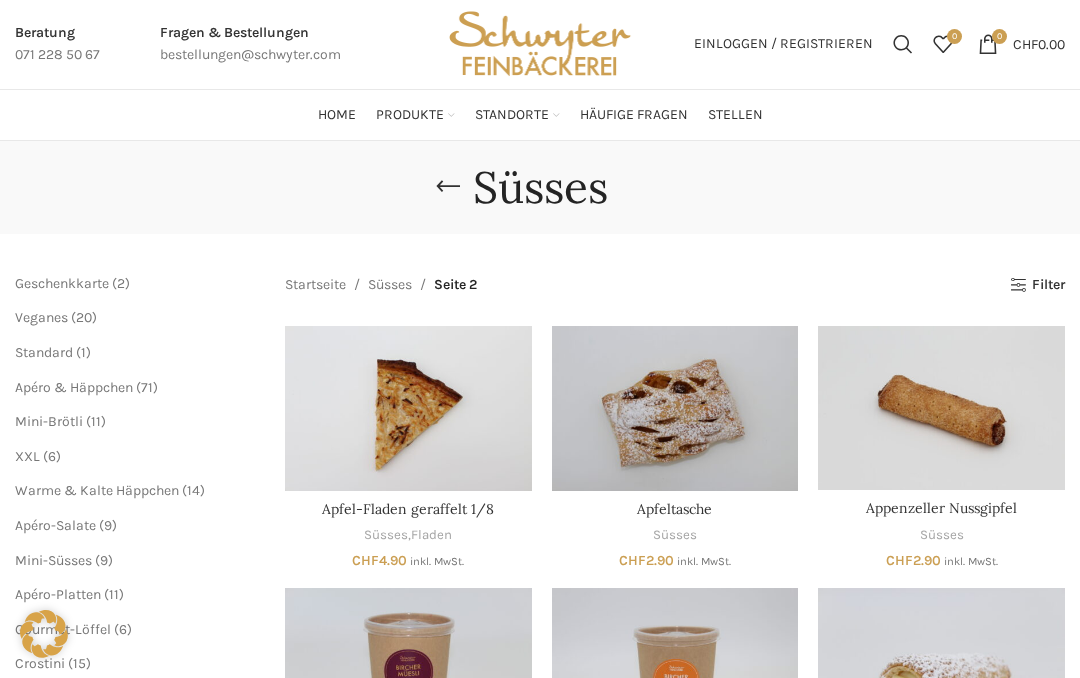 scroll, scrollTop: 0, scrollLeft: 0, axis: both 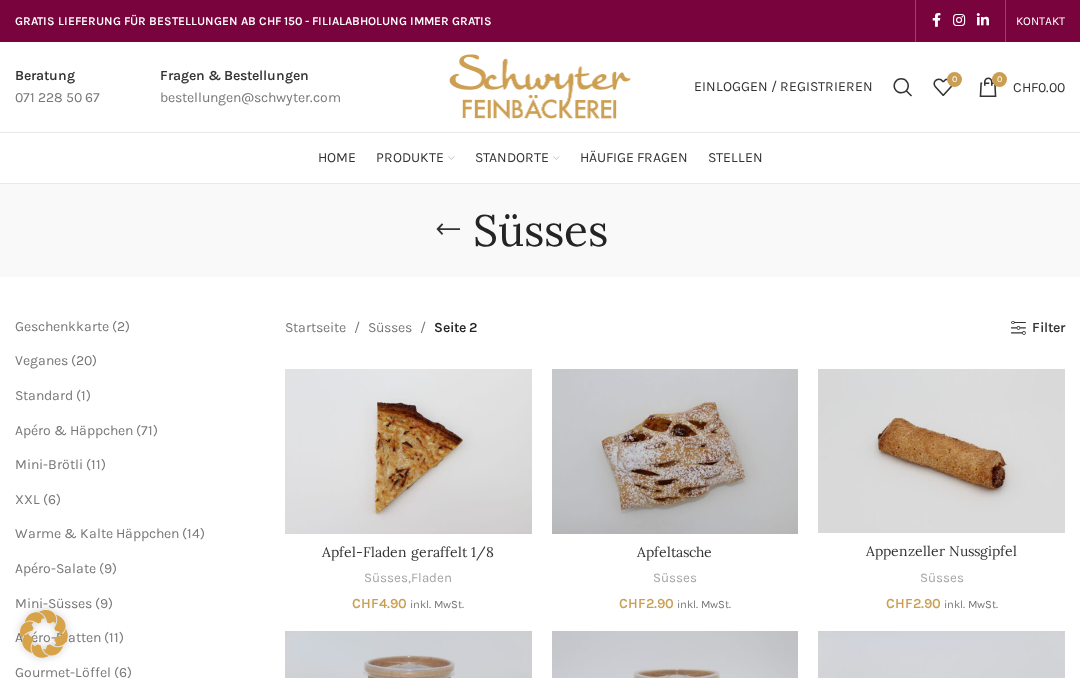 click at bounding box center (44, 634) 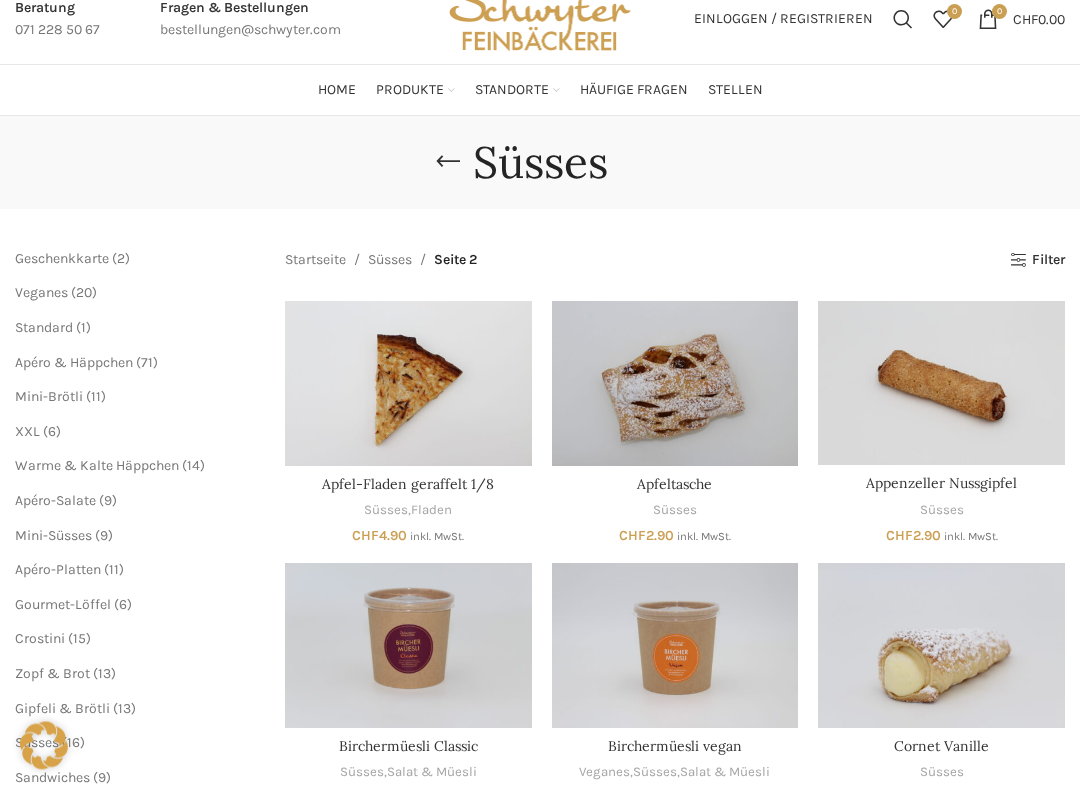 scroll, scrollTop: 70, scrollLeft: 0, axis: vertical 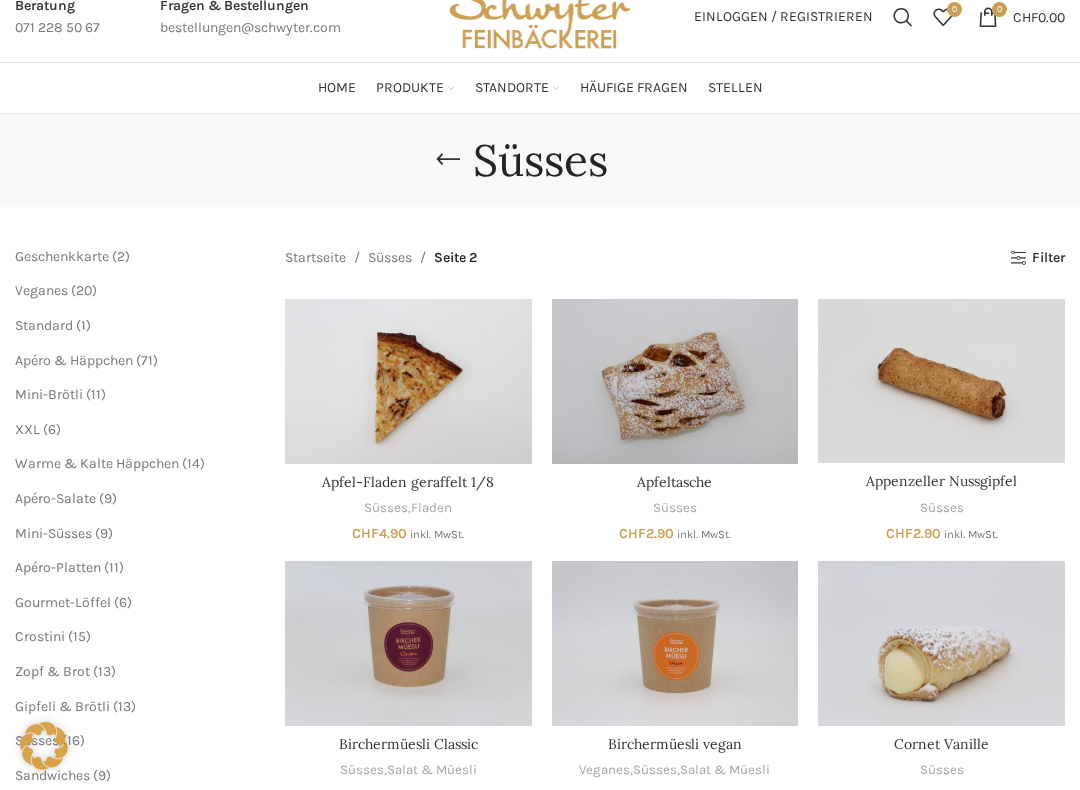 click on "Mini-Süsses" at bounding box center [53, 533] 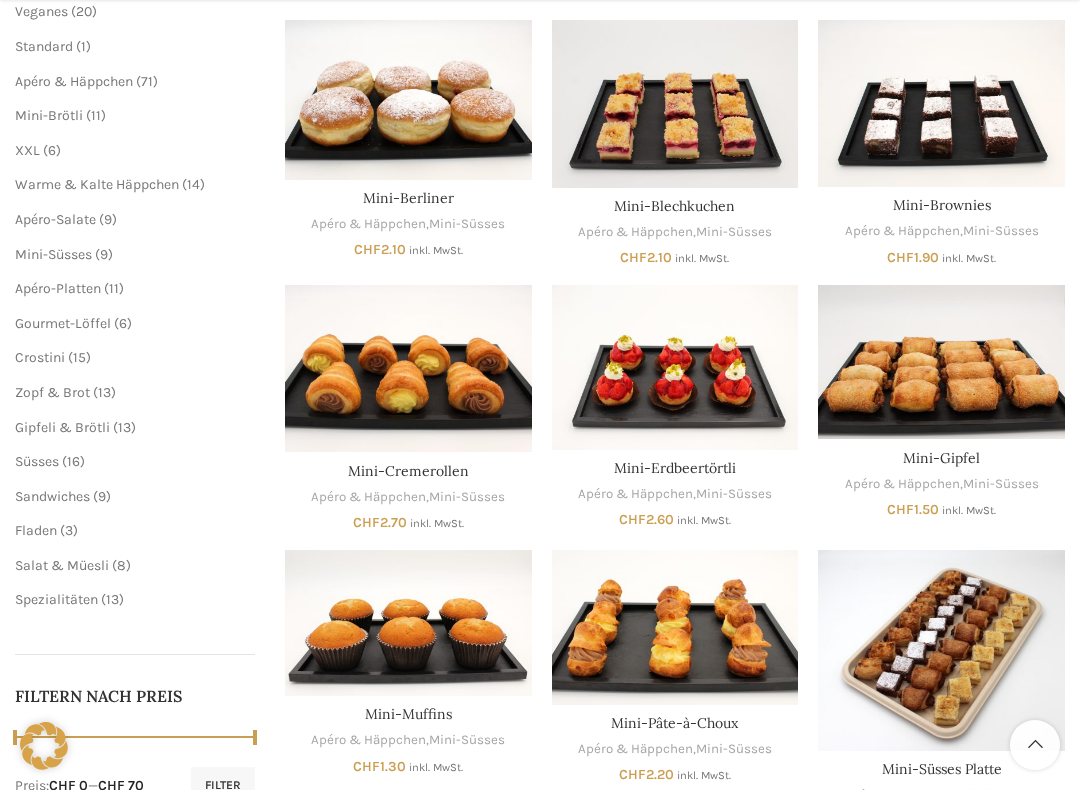 scroll, scrollTop: 380, scrollLeft: 0, axis: vertical 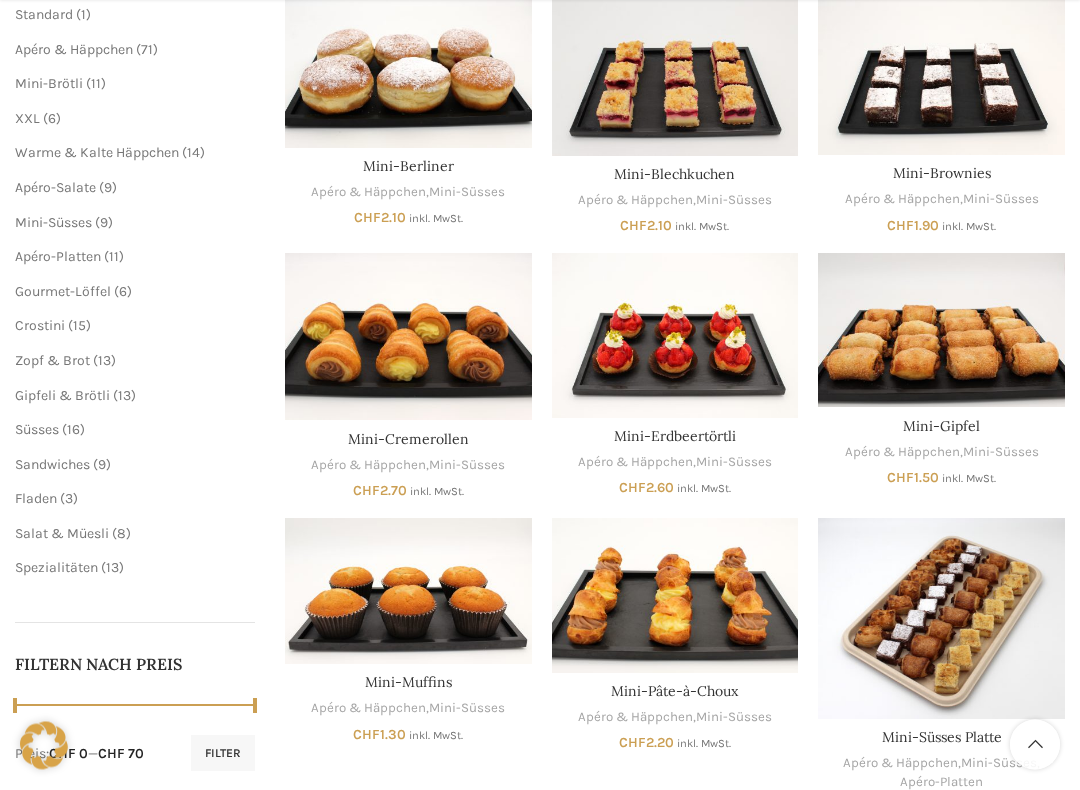 click on "Zopf & Brot" at bounding box center [52, 361] 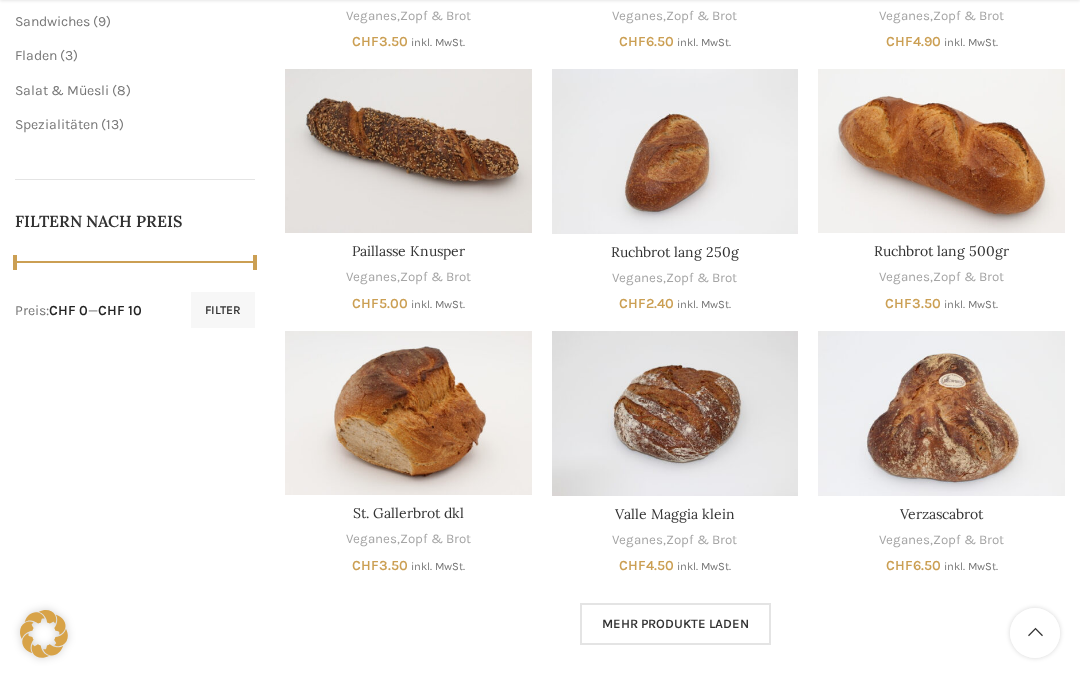 scroll, scrollTop: 946, scrollLeft: 0, axis: vertical 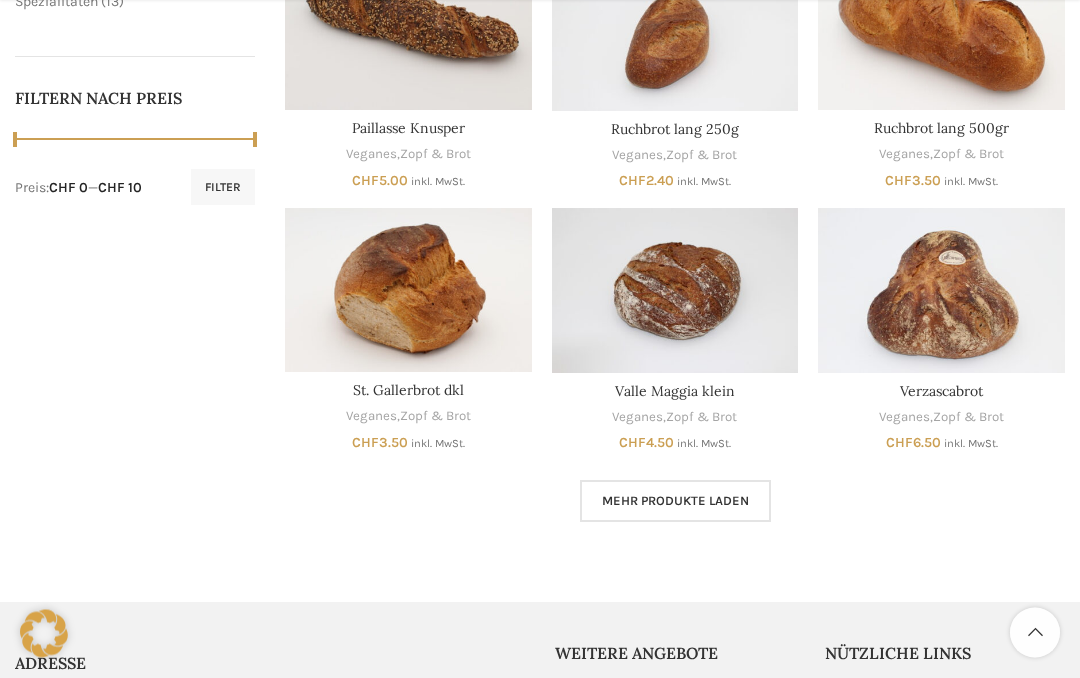 click on "Mehr Produkte laden" at bounding box center [675, 502] 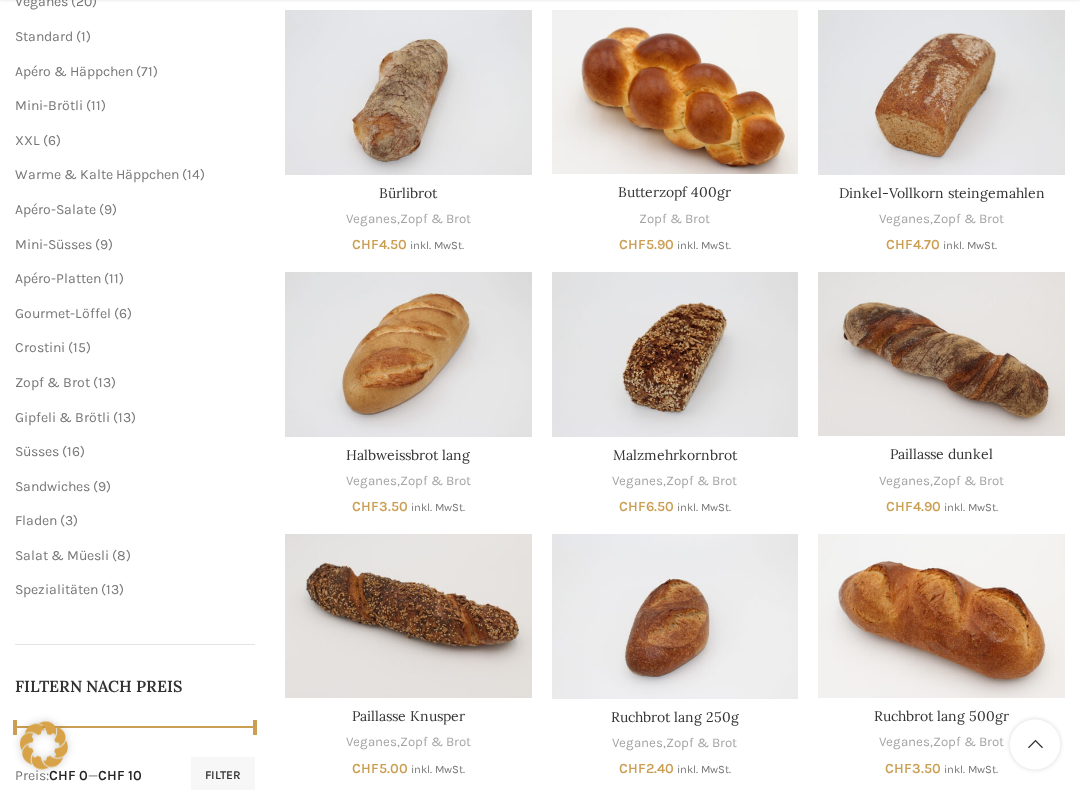 scroll, scrollTop: 359, scrollLeft: 0, axis: vertical 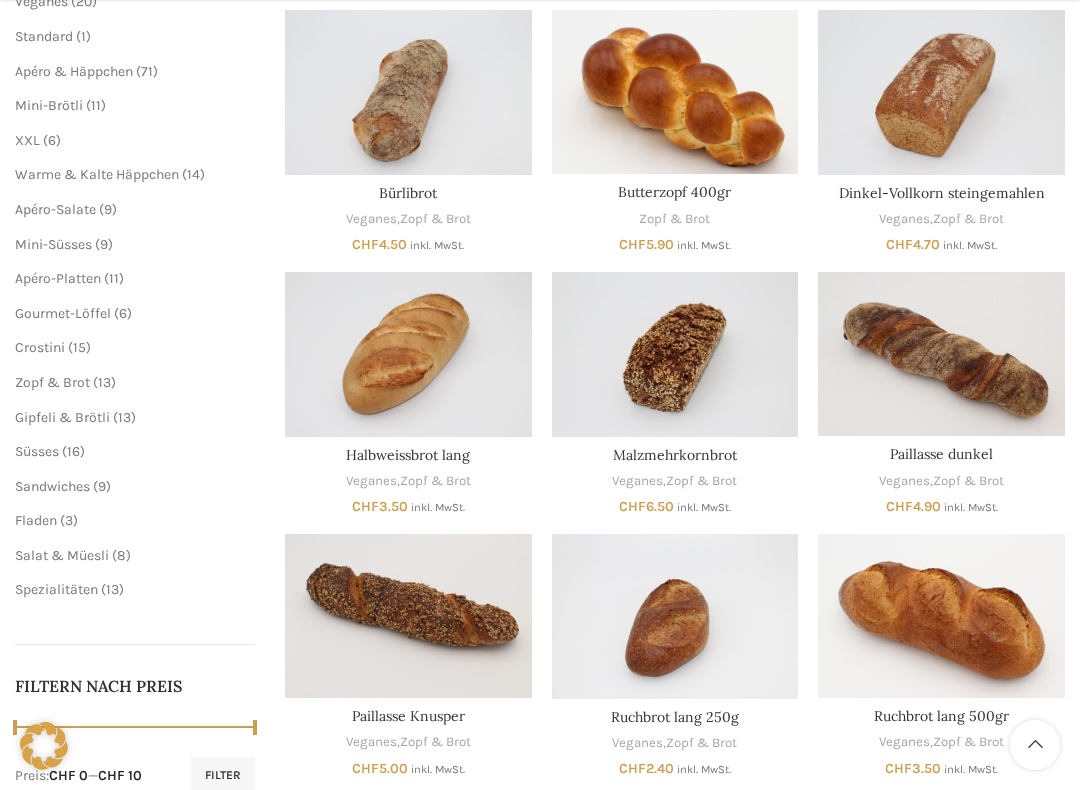 click on "Apéro-Platten" at bounding box center [58, 278] 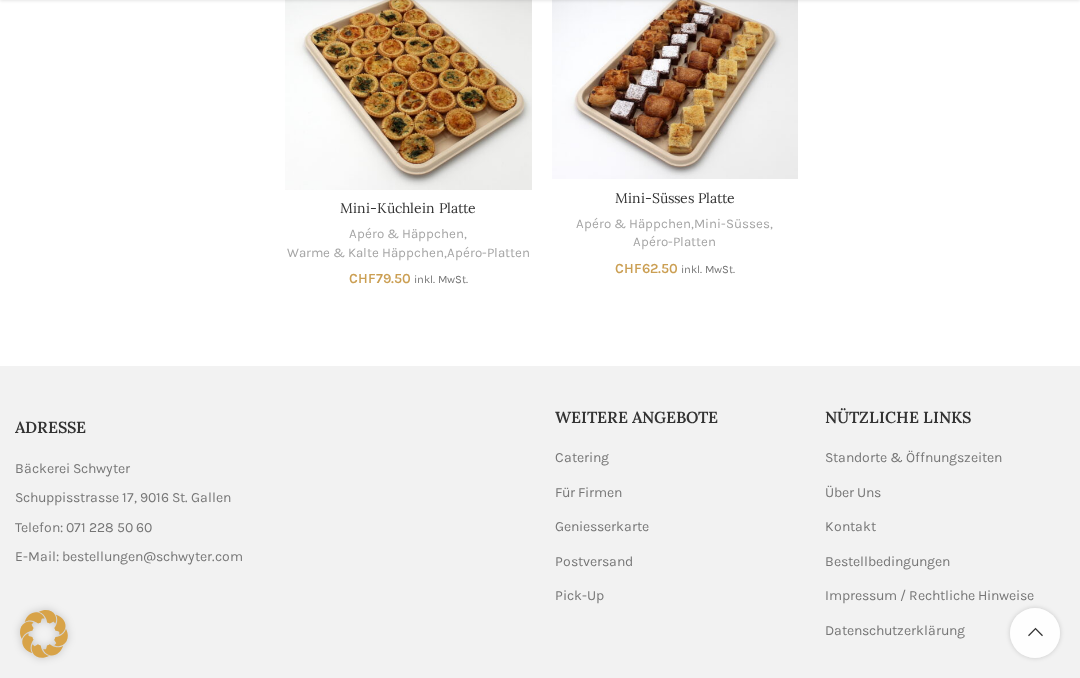 scroll, scrollTop: 1400, scrollLeft: 0, axis: vertical 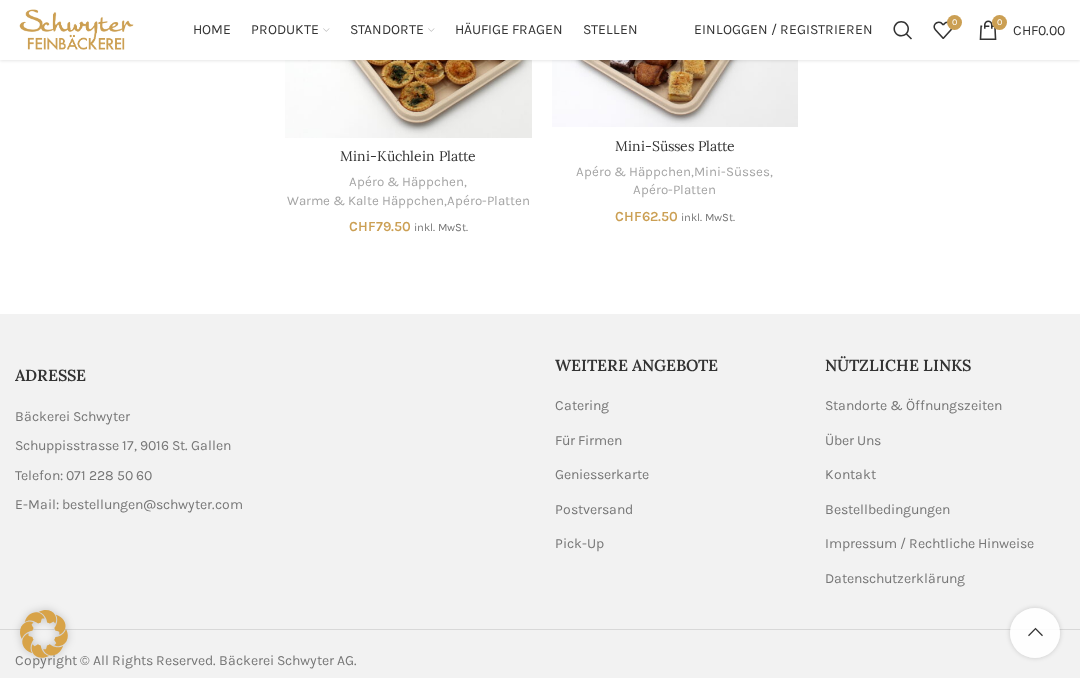 click on "Catering" at bounding box center (583, 406) 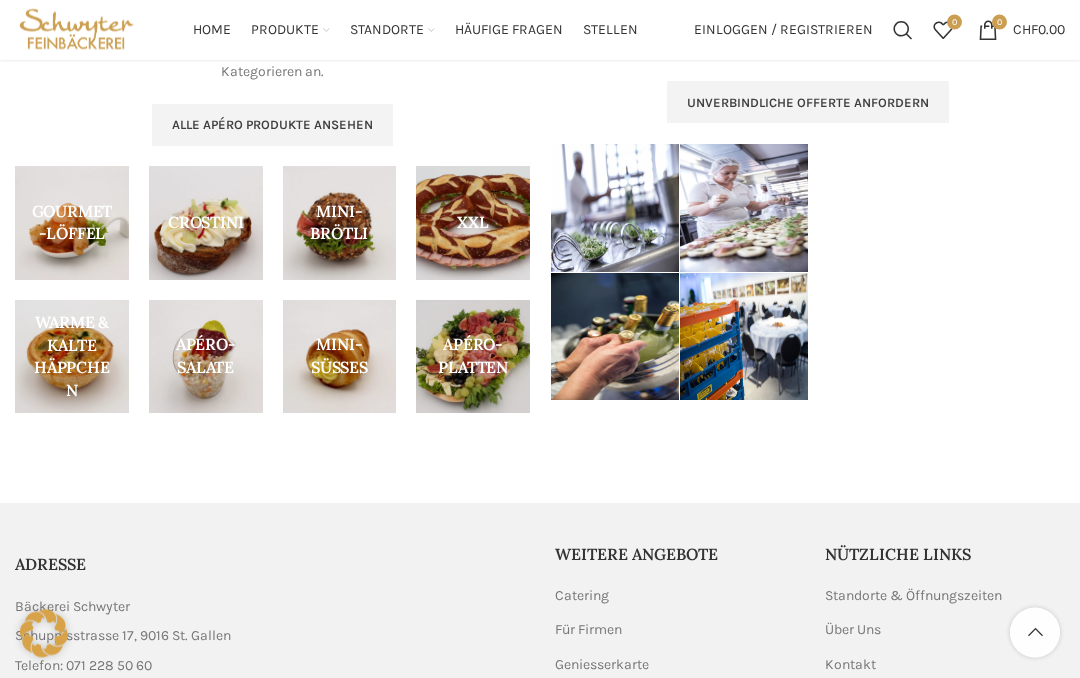 scroll, scrollTop: 954, scrollLeft: 0, axis: vertical 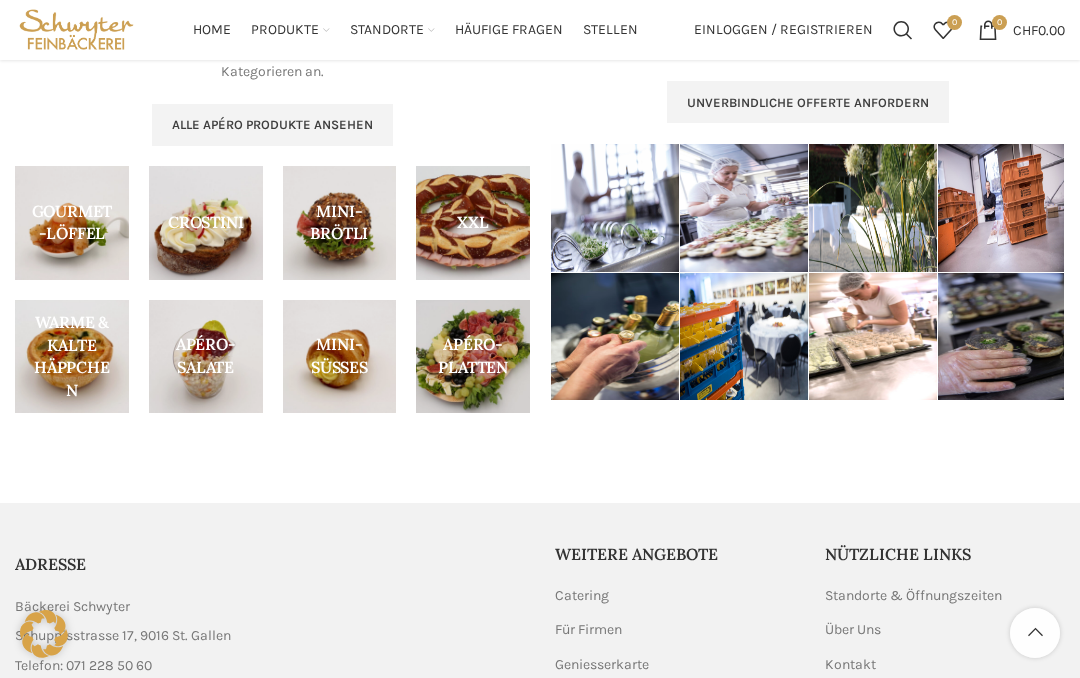 click at bounding box center (206, 357) 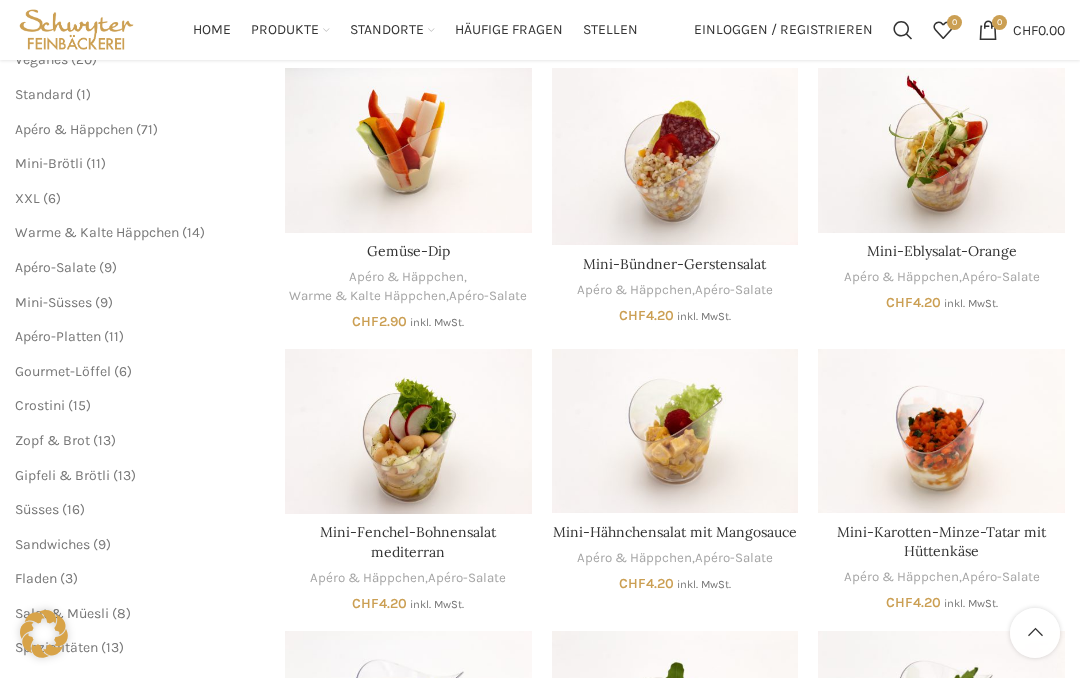 scroll, scrollTop: 299, scrollLeft: 0, axis: vertical 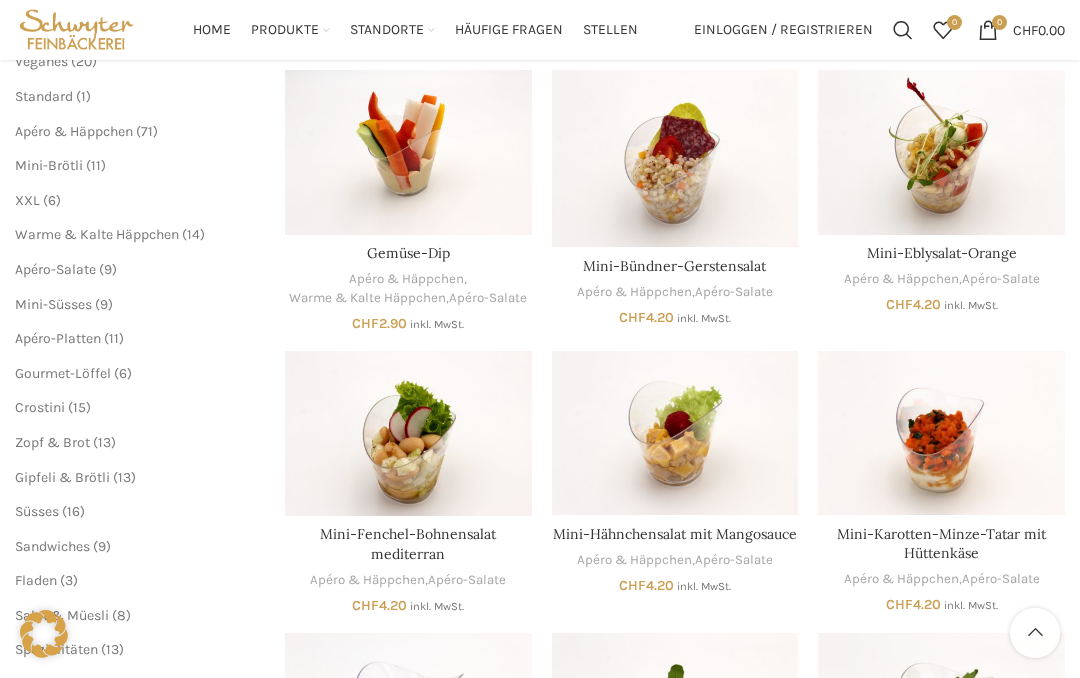 click on "Crostini" at bounding box center (40, 407) 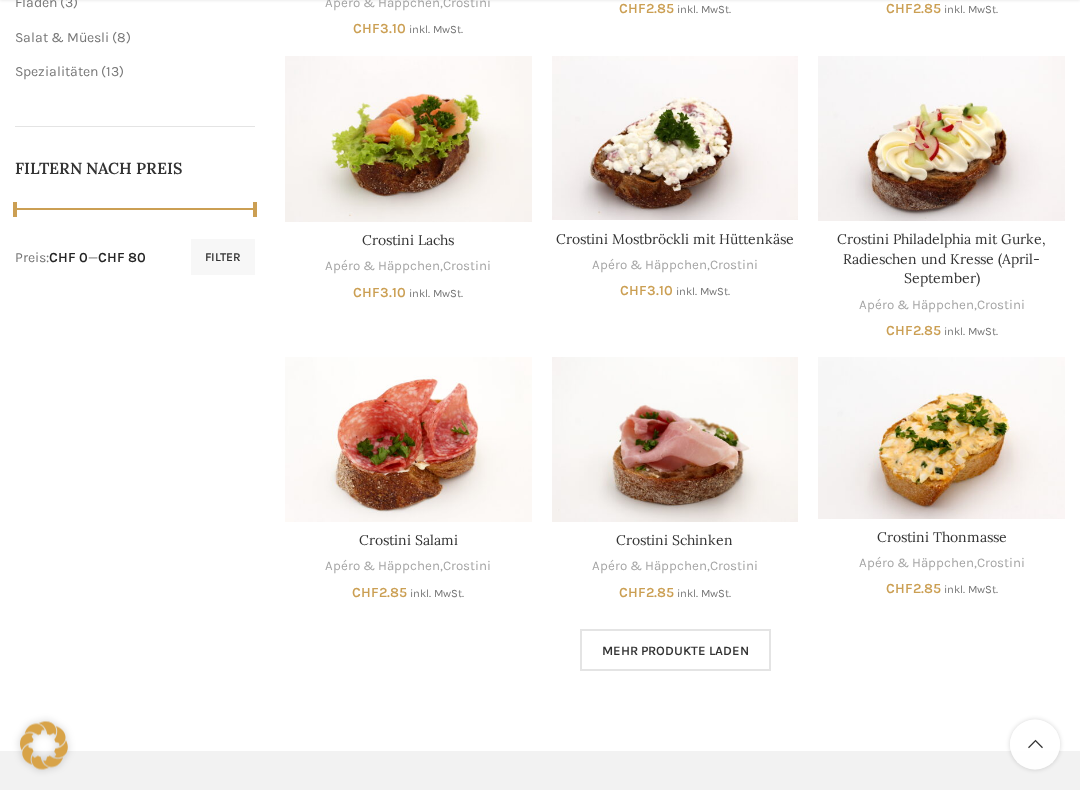 scroll, scrollTop: 879, scrollLeft: 0, axis: vertical 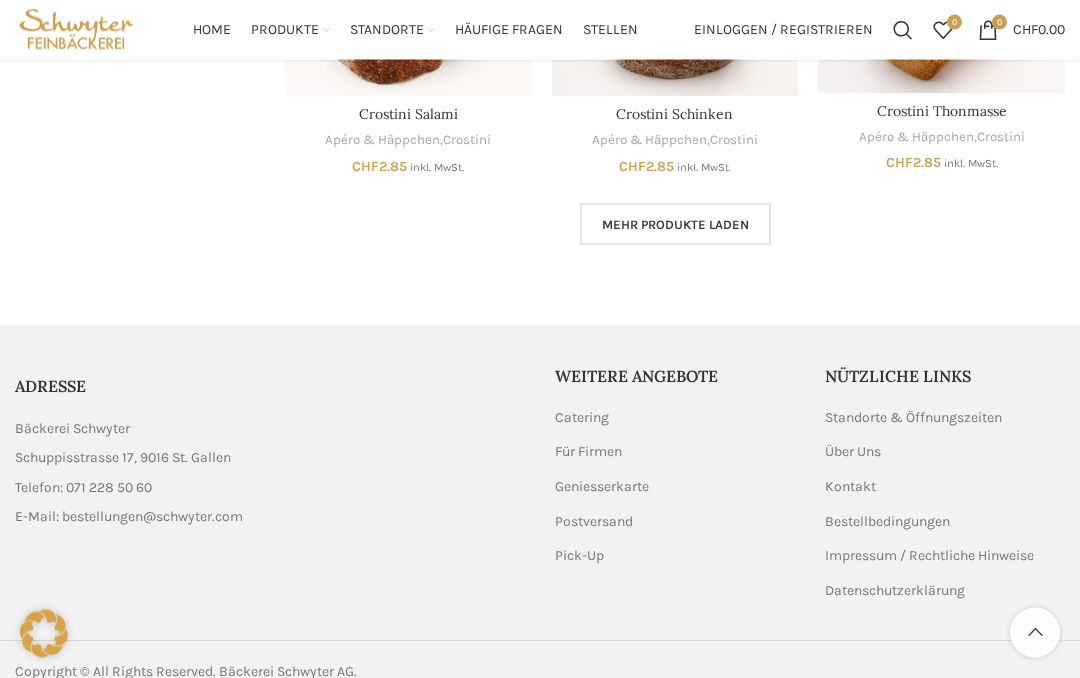 click on "Mehr Produkte laden" at bounding box center [675, 225] 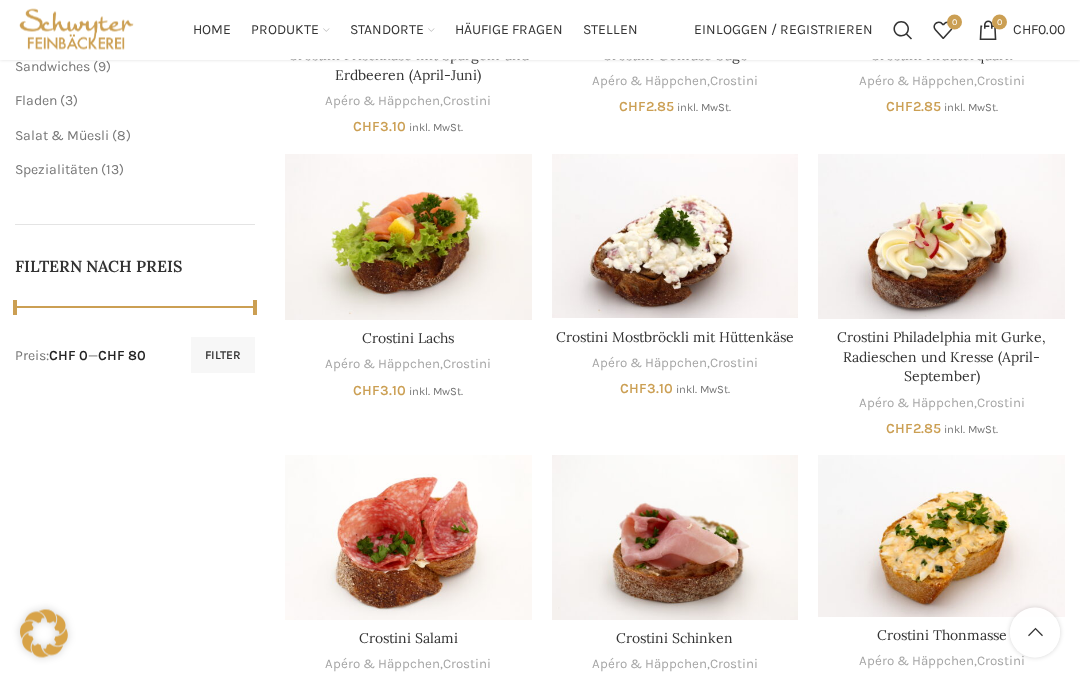 scroll, scrollTop: 773, scrollLeft: 0, axis: vertical 